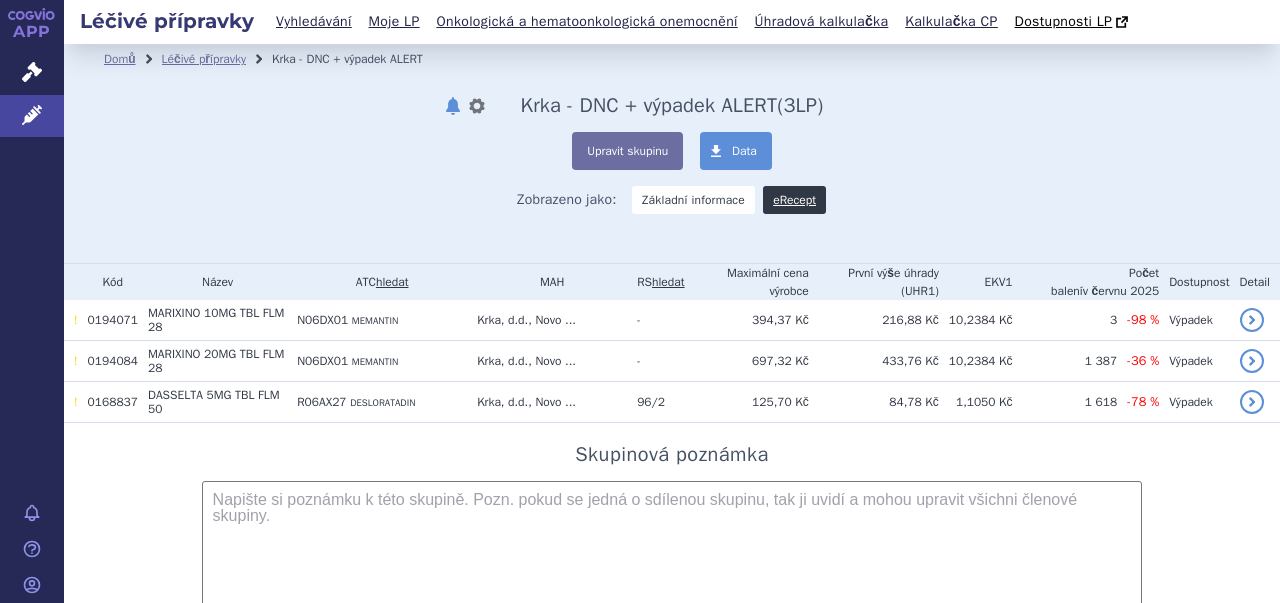 scroll, scrollTop: 0, scrollLeft: 0, axis: both 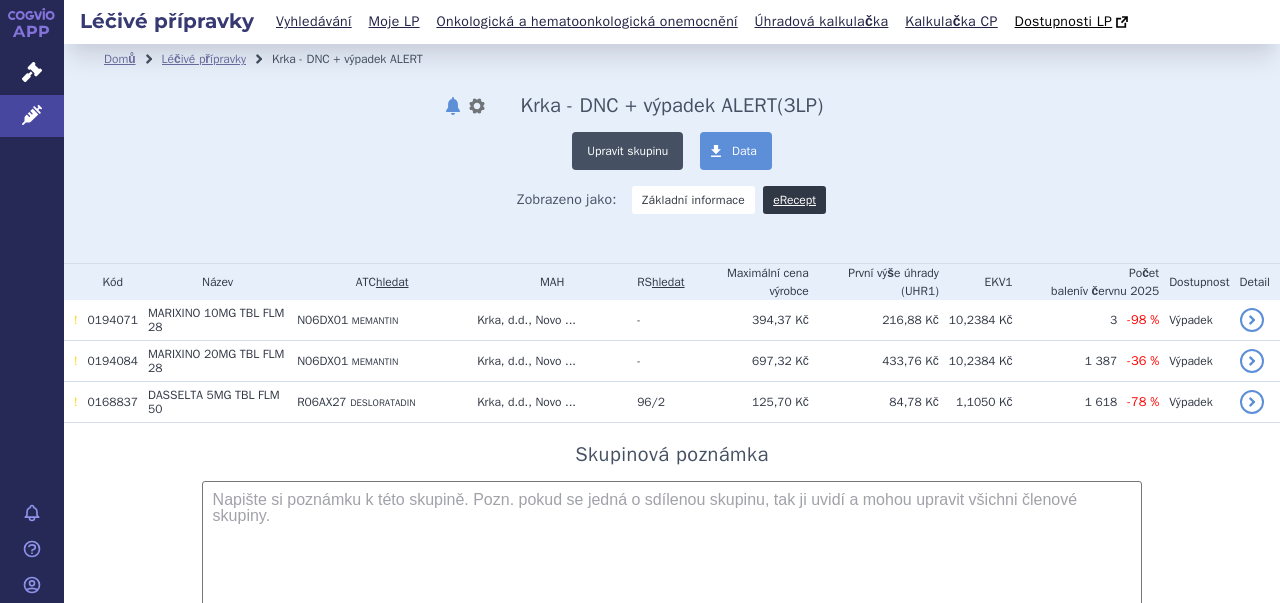 click on "Upravit skupinu" at bounding box center (627, 151) 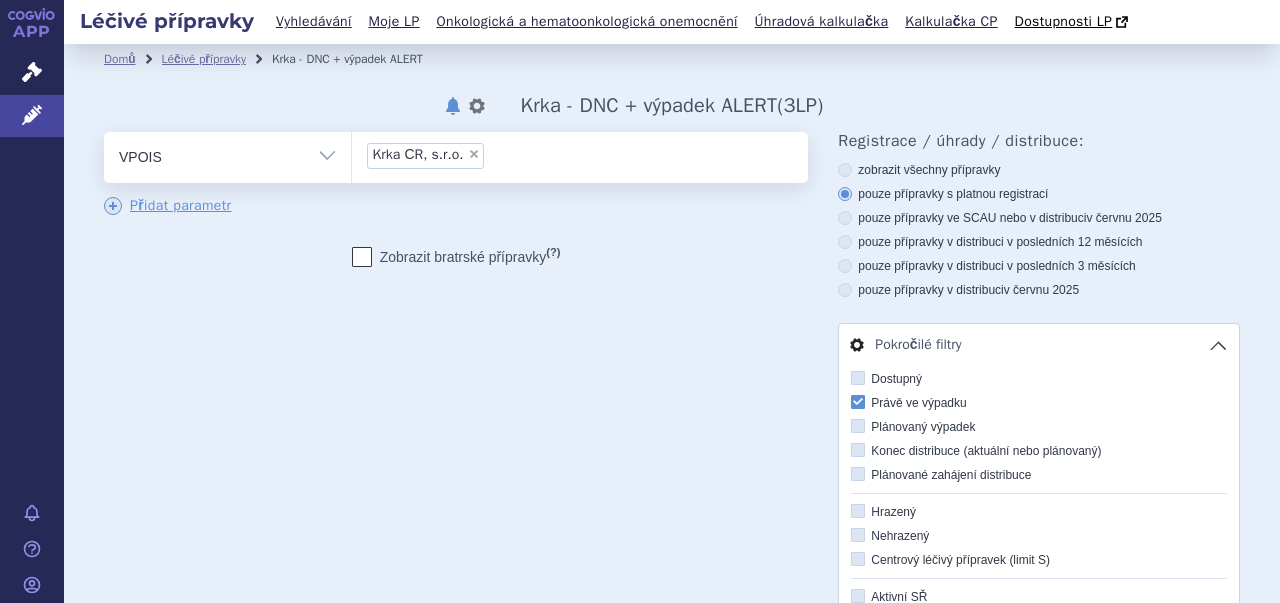 click on "×" at bounding box center [474, 154] 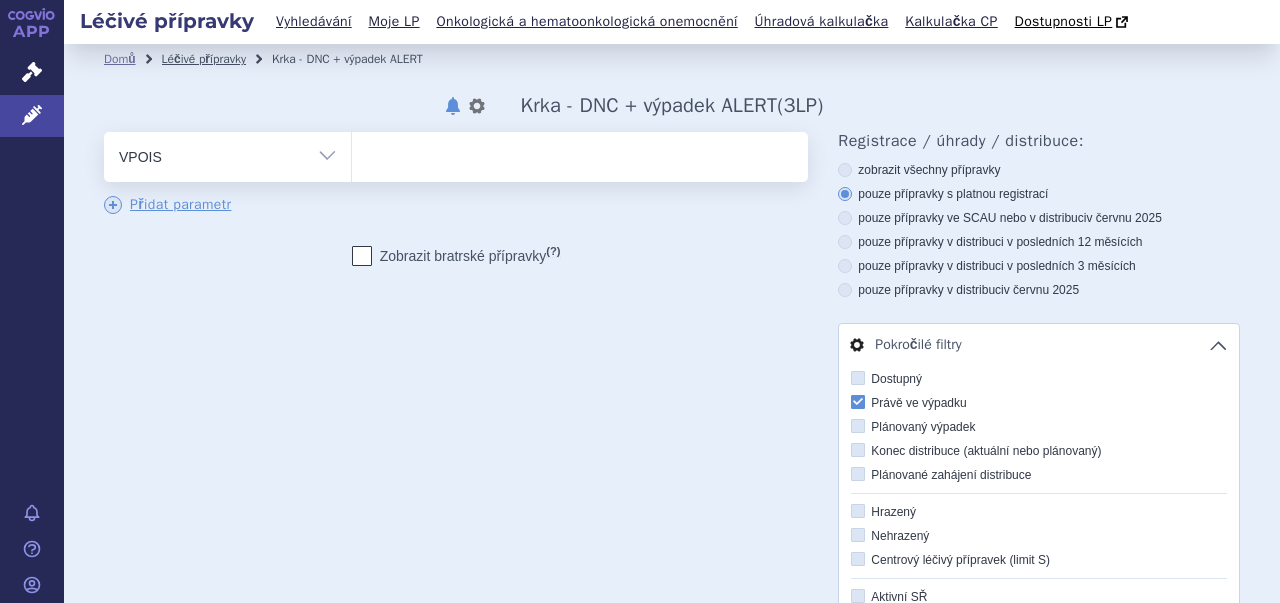 click on "Léčivé přípravky" at bounding box center [204, 59] 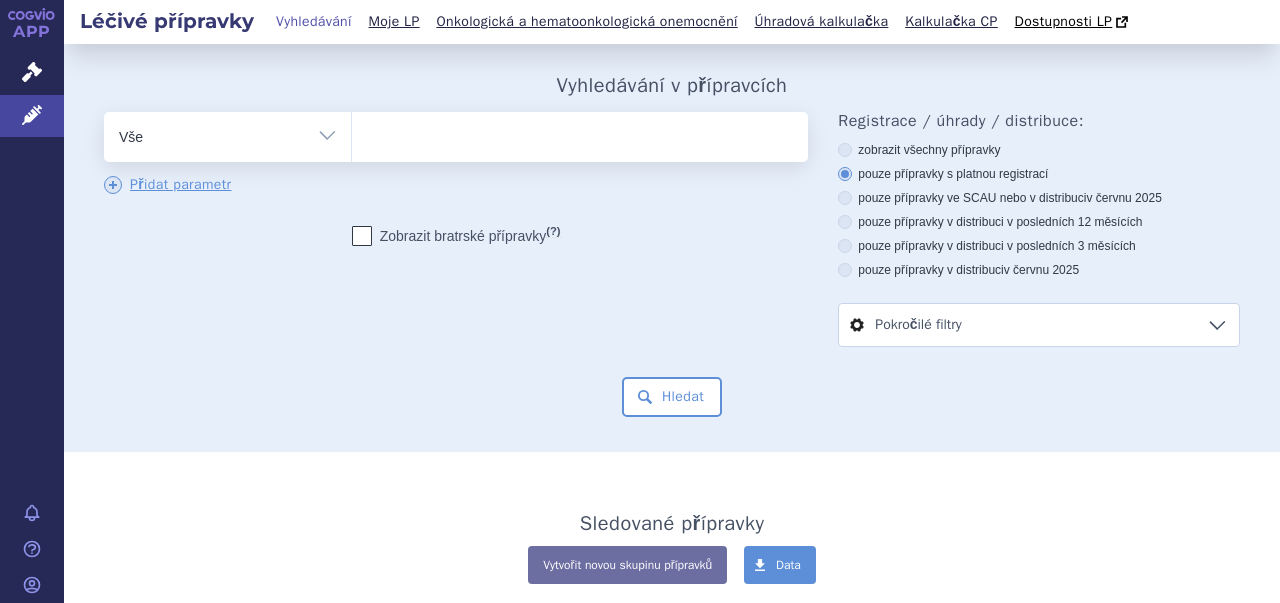 scroll, scrollTop: 0, scrollLeft: 0, axis: both 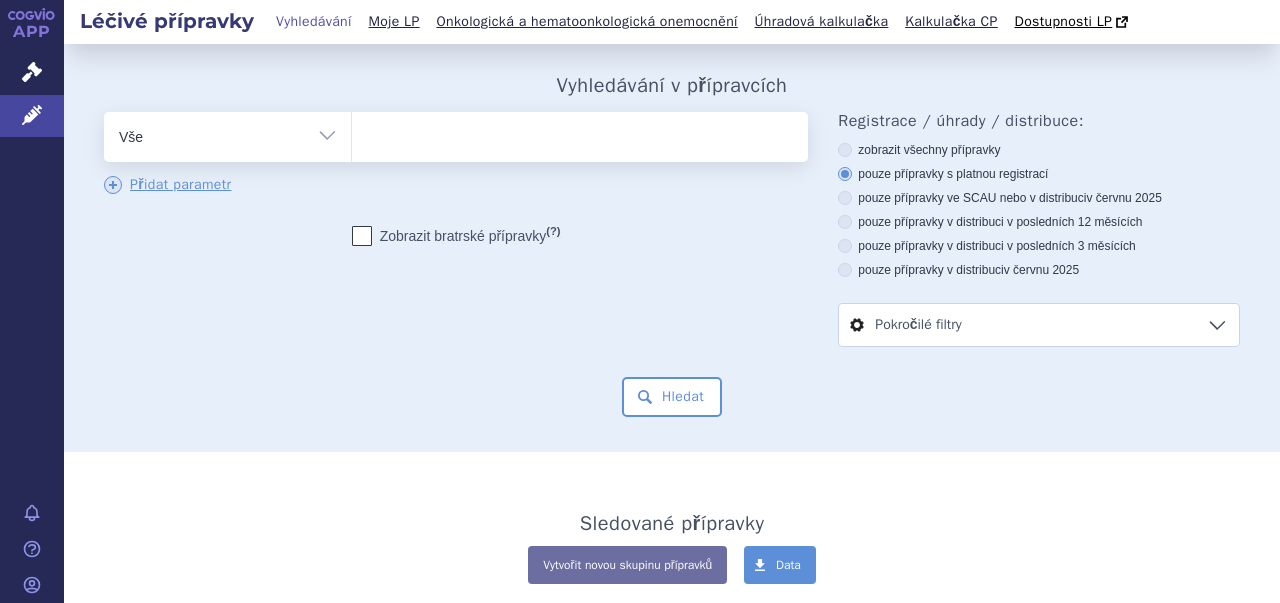 click at bounding box center [577, 133] 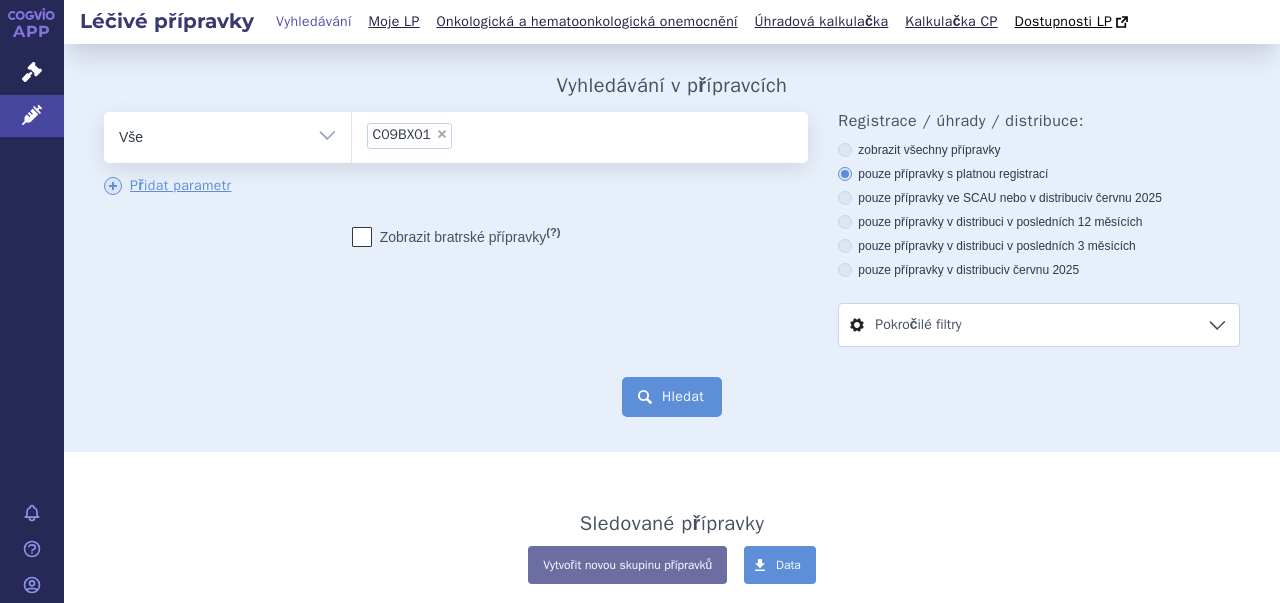 click on "Hledat" at bounding box center [672, 397] 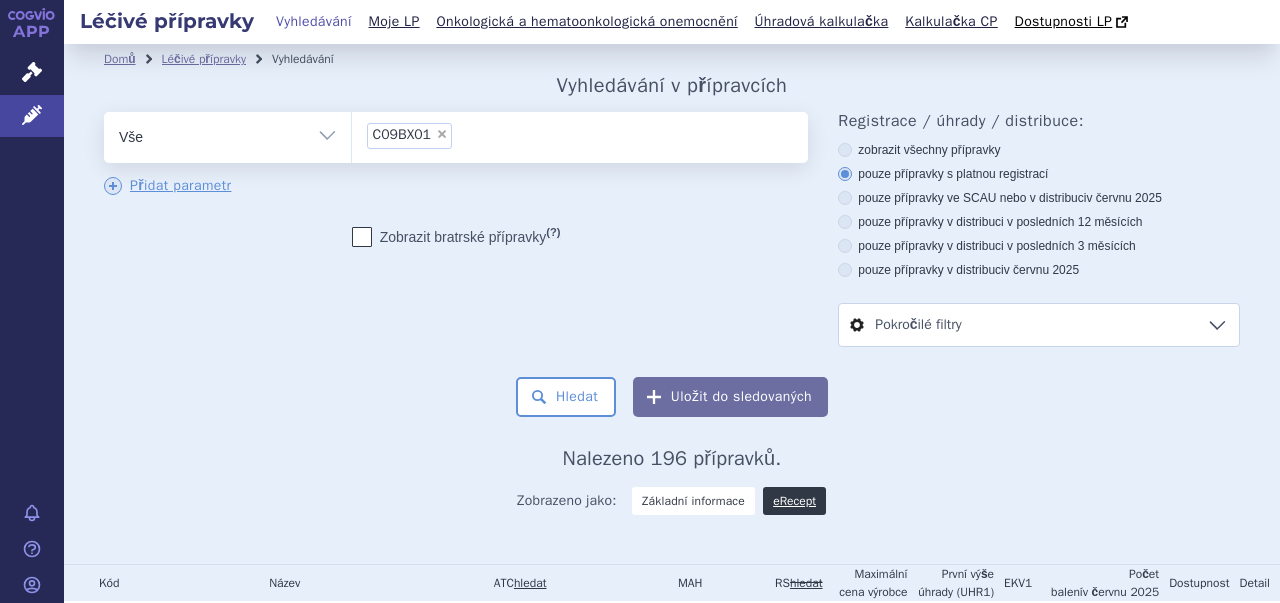 scroll, scrollTop: 0, scrollLeft: 0, axis: both 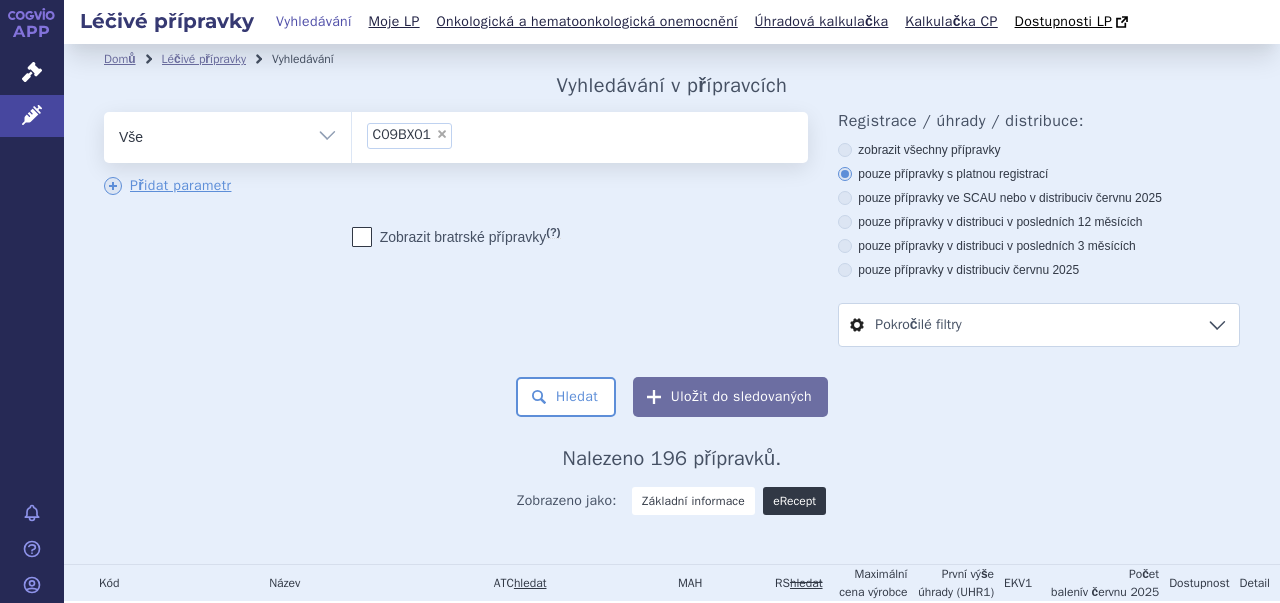 click on "eRecept" at bounding box center (794, 501) 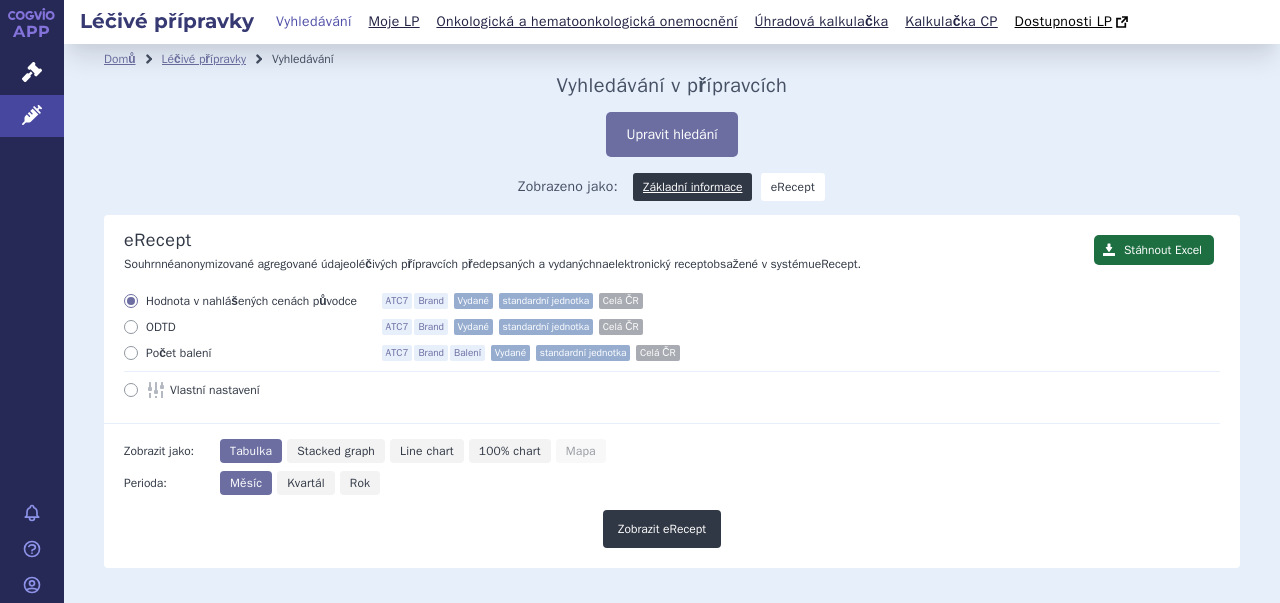 scroll, scrollTop: 0, scrollLeft: 0, axis: both 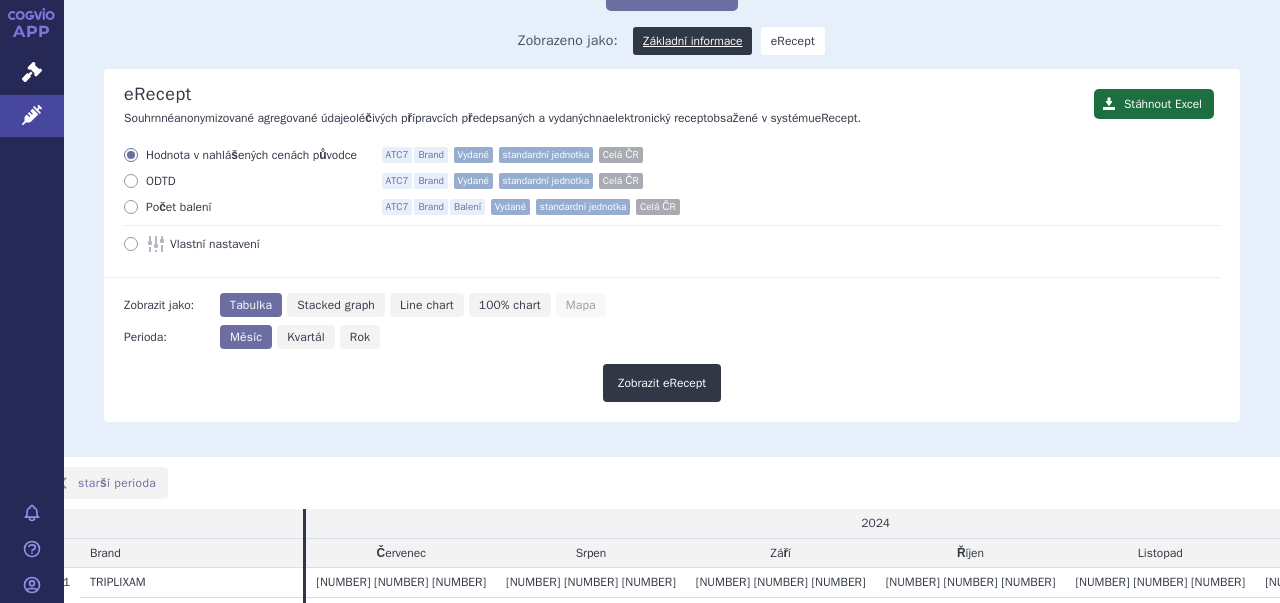 click on "Vlastní nastavení" at bounding box center (280, 244) 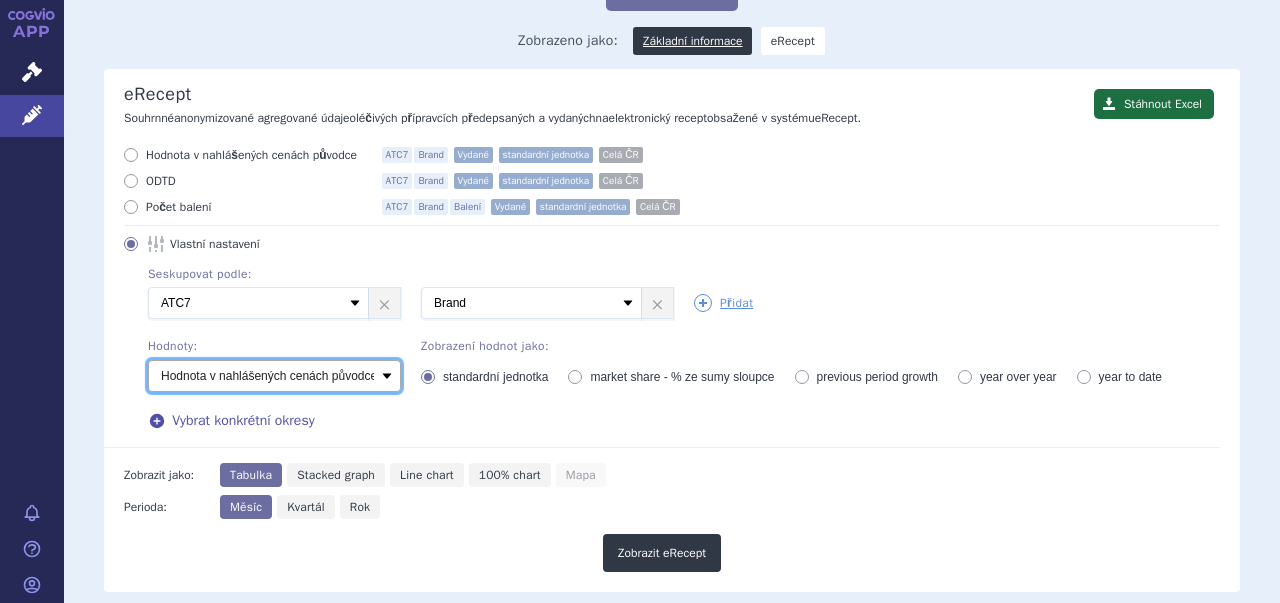 click on "Počet balení - vydané
Hodnota v nahlášených cenách původce - vydané
Hodnota v maximálních úhradách - vydané
ODTD - vydané
Počet balení - předepsané
Hodnota v nahlášených cenách původce - předepsané
Hodnota v maximálních úhradách - předepsané
ODTD - předepsané
Počet balení - rozdíl
Hodnota v nahlášených cenách původce - rozdíl
Hodnota v maximálních úhradách - rozdíl
ODTD - rozdíl
% zaměňování" at bounding box center (274, 376) 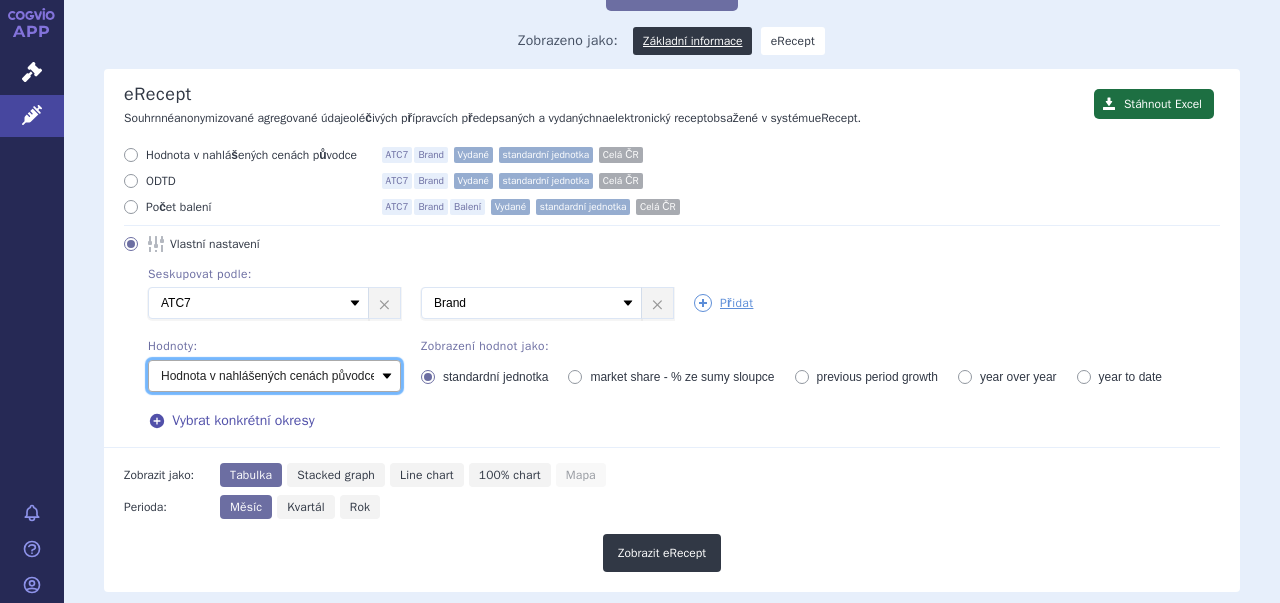 select on "predepsanePackages" 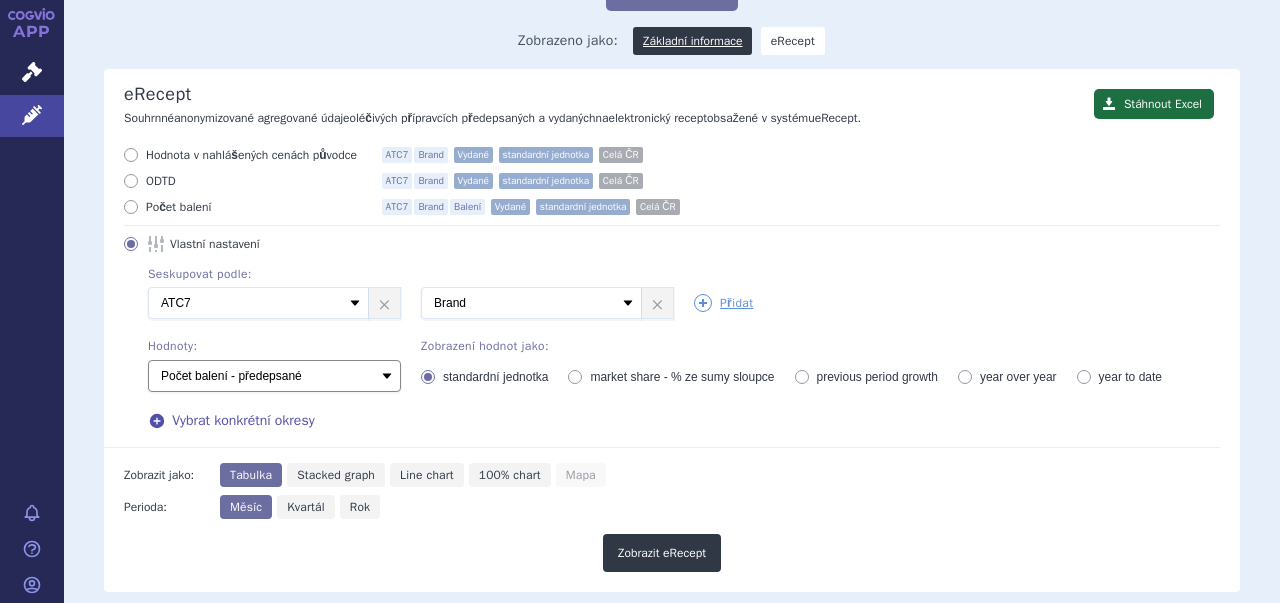 click on "Počet balení - vydané
Hodnota v nahlášených cenách původce - vydané
Hodnota v maximálních úhradách - vydané
ODTD - vydané
Počet balení - předepsané
Hodnota v nahlášených cenách původce - předepsané
Hodnota v maximálních úhradách - předepsané
ODTD - předepsané
Počet balení - rozdíl
Hodnota v nahlášených cenách původce - rozdíl
Hodnota v maximálních úhradách - rozdíl
ODTD - rozdíl
% zaměňování" at bounding box center [274, 376] 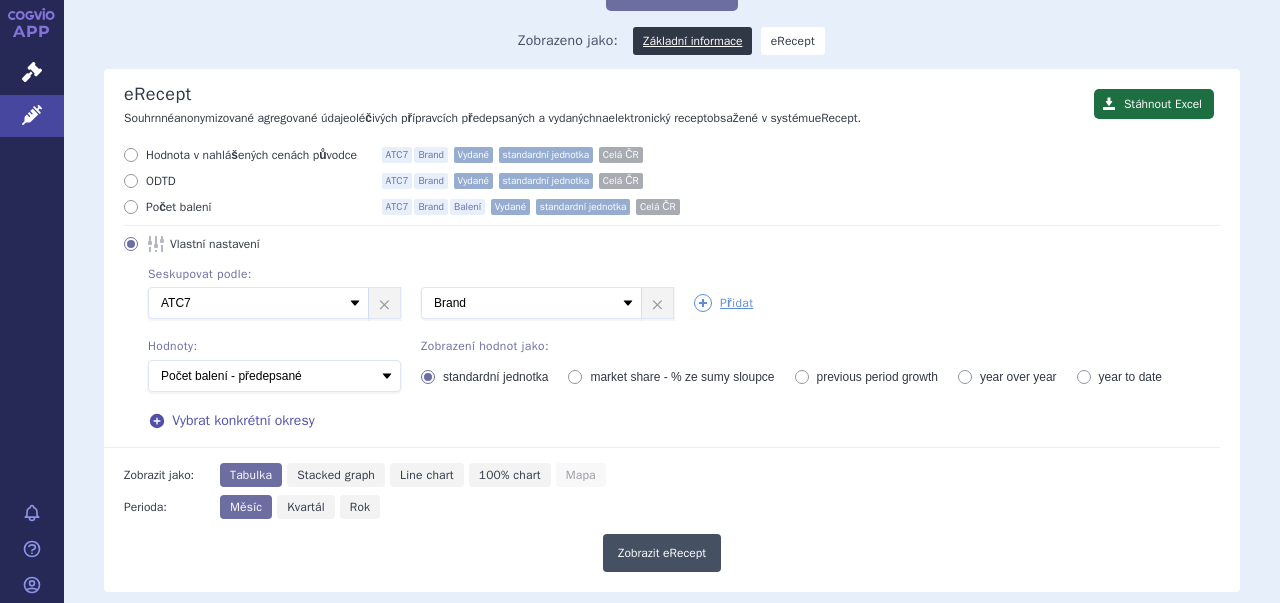click on "Zobrazit eRecept" at bounding box center (662, 553) 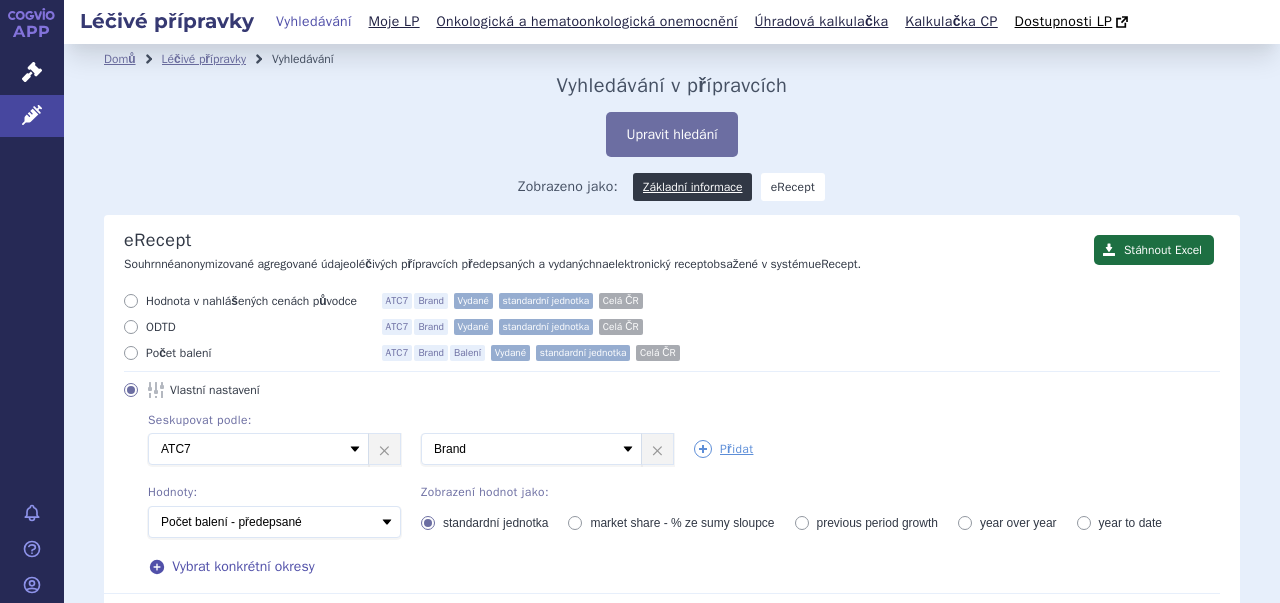 scroll, scrollTop: 0, scrollLeft: 0, axis: both 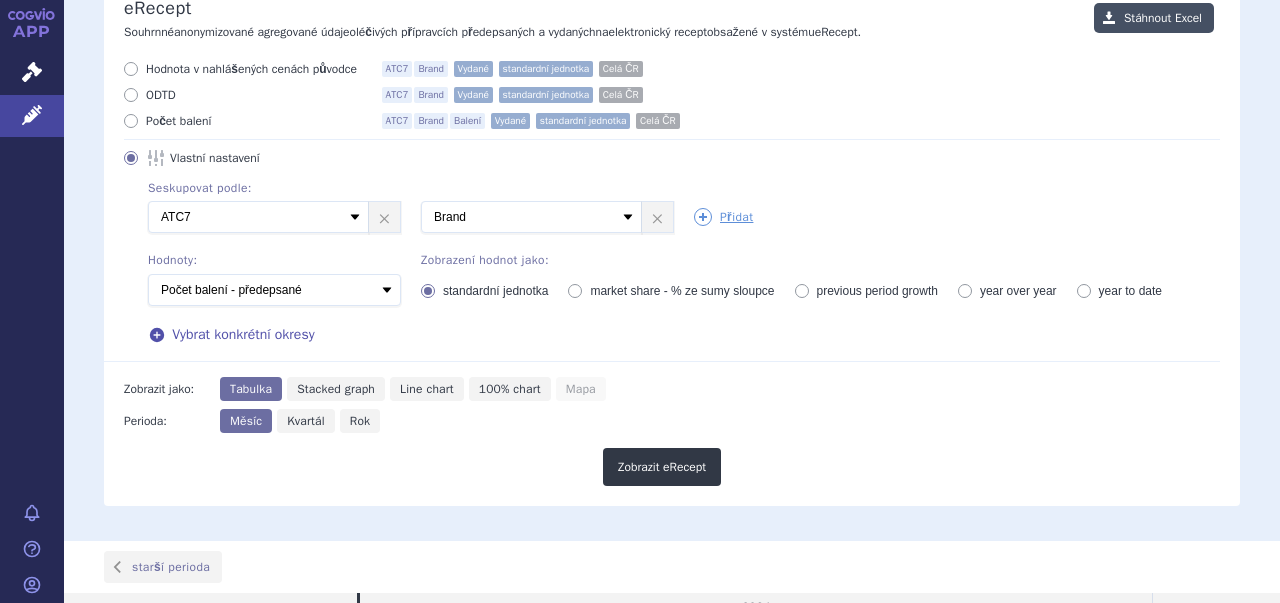 click on "Stáhnout Excel" at bounding box center [1154, 18] 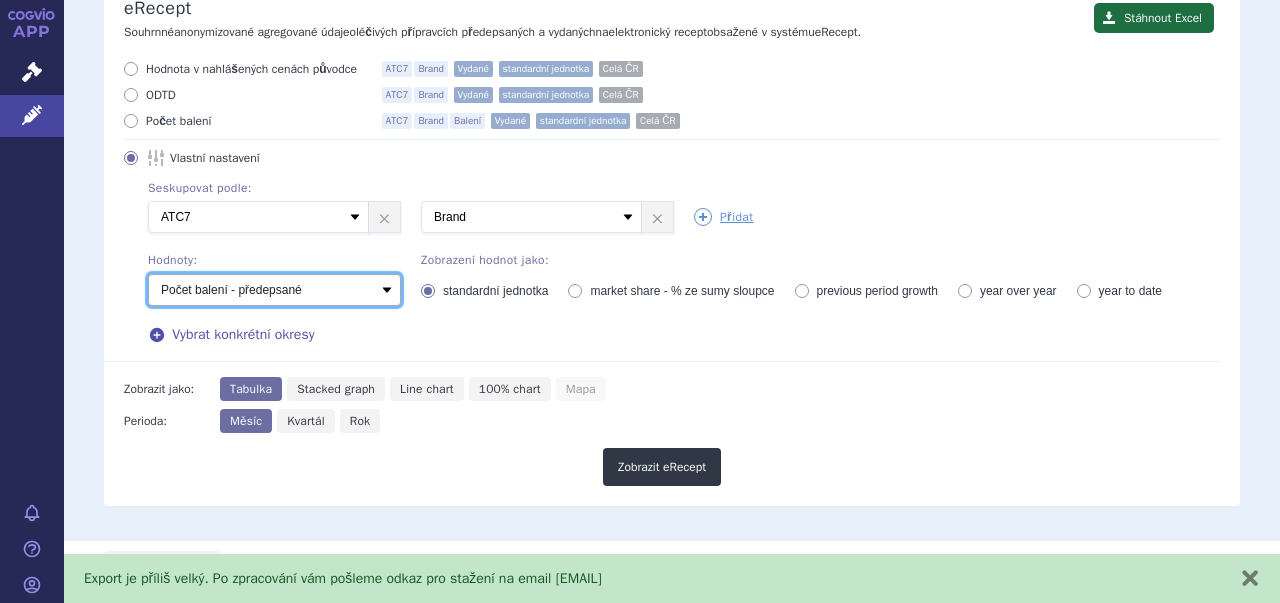 click on "Počet balení - vydané
Hodnota v nahlášených cenách původce - vydané
Hodnota v maximálních úhradách - vydané
ODTD - vydané
Počet balení - předepsané
Hodnota v nahlášených cenách původce - předepsané
Hodnota v maximálních úhradách - předepsané
ODTD - předepsané
Počet balení - rozdíl
Hodnota v nahlášených cenách původce - rozdíl
Hodnota v maximálních úhradách - rozdíl
ODTD - rozdíl
% zaměňování" at bounding box center [274, 290] 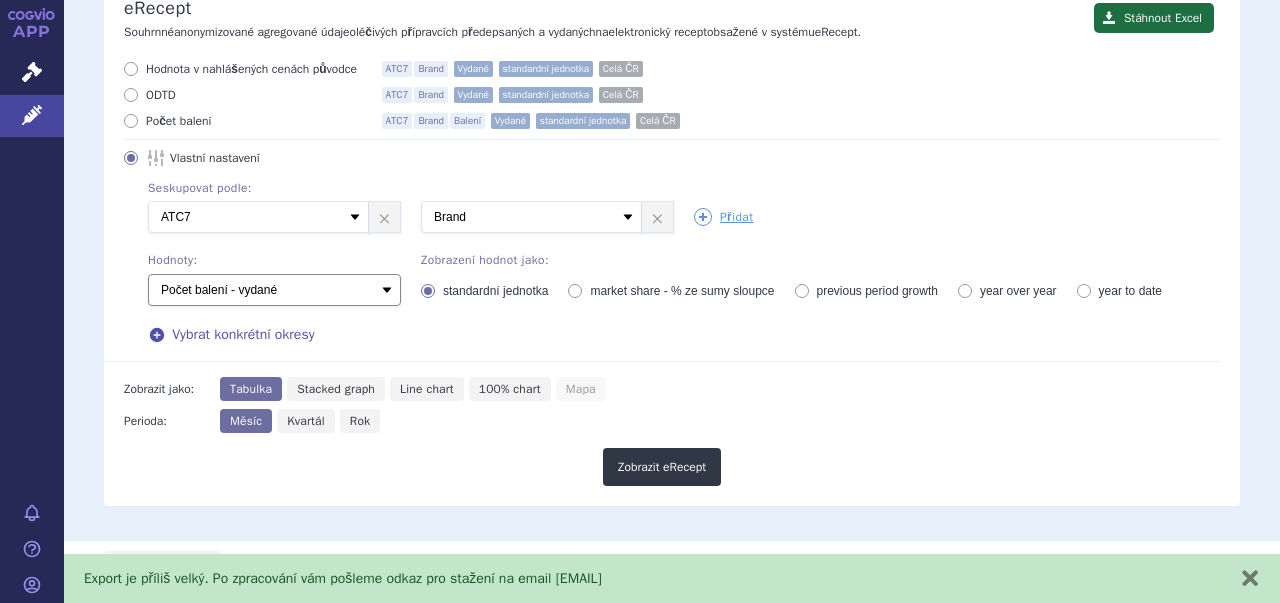 click on "Počet balení - vydané
Hodnota v nahlášených cenách původce - vydané
Hodnota v maximálních úhradách - vydané
ODTD - vydané
Počet balení - předepsané
Hodnota v nahlášených cenách původce - předepsané
Hodnota v maximálních úhradách - předepsané
ODTD - předepsané
Počet balení - rozdíl
Hodnota v nahlášených cenách původce - rozdíl
Hodnota v maximálních úhradách - rozdíl
ODTD - rozdíl
% zaměňování" at bounding box center [274, 290] 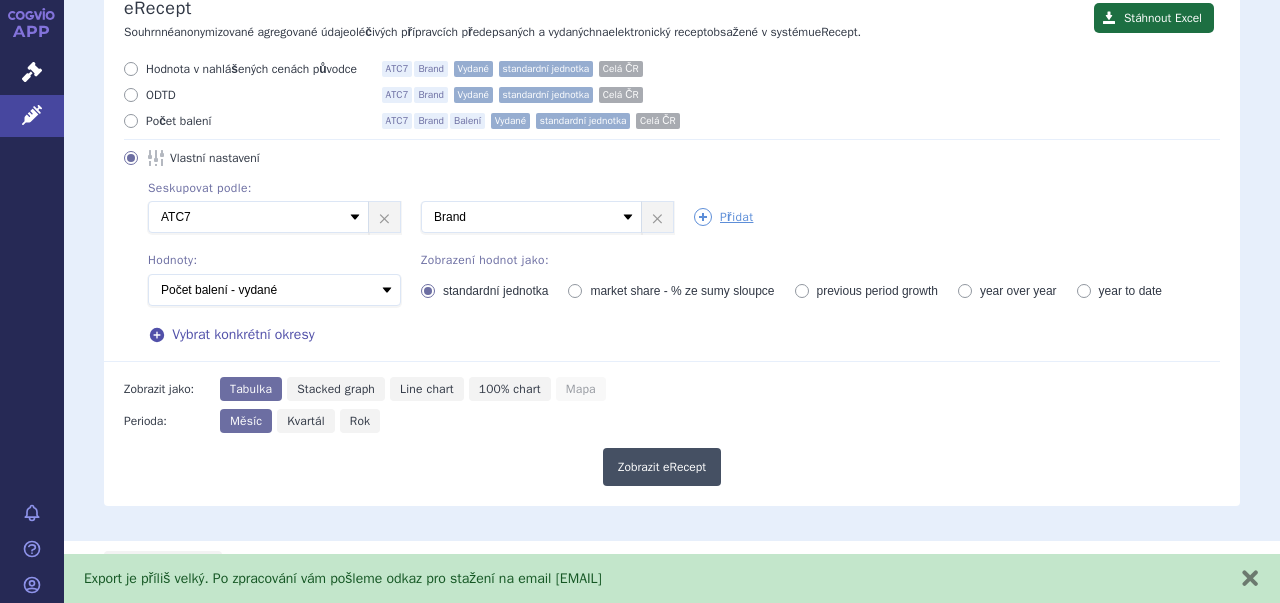 click on "Zobrazit eRecept" at bounding box center (662, 467) 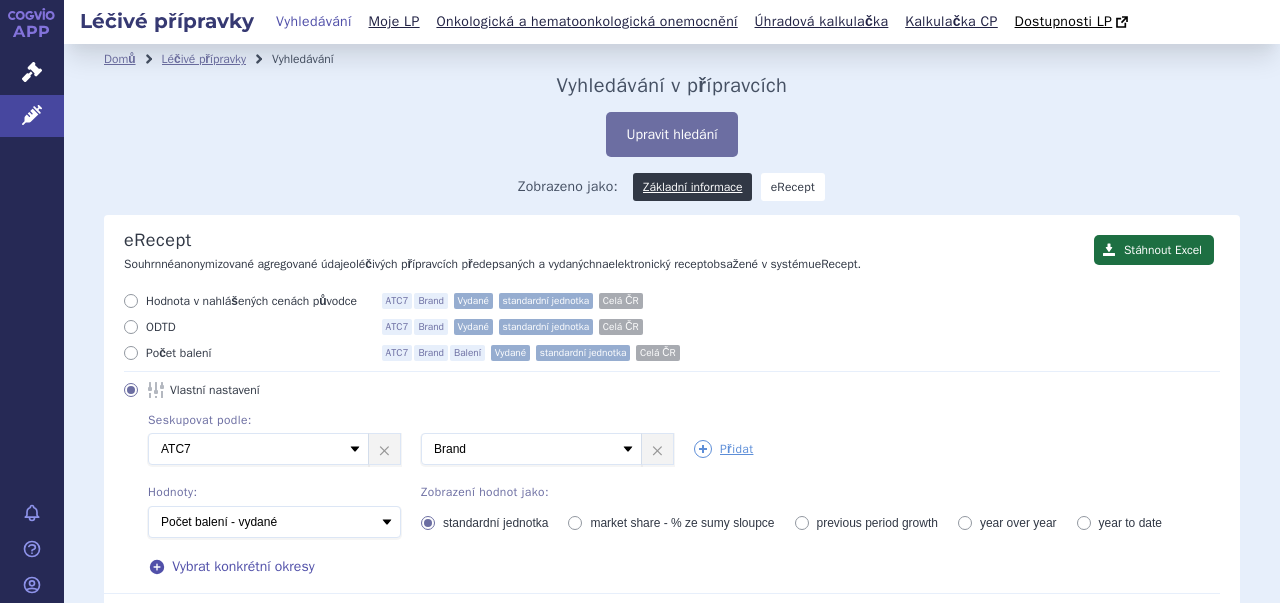 scroll, scrollTop: 0, scrollLeft: 0, axis: both 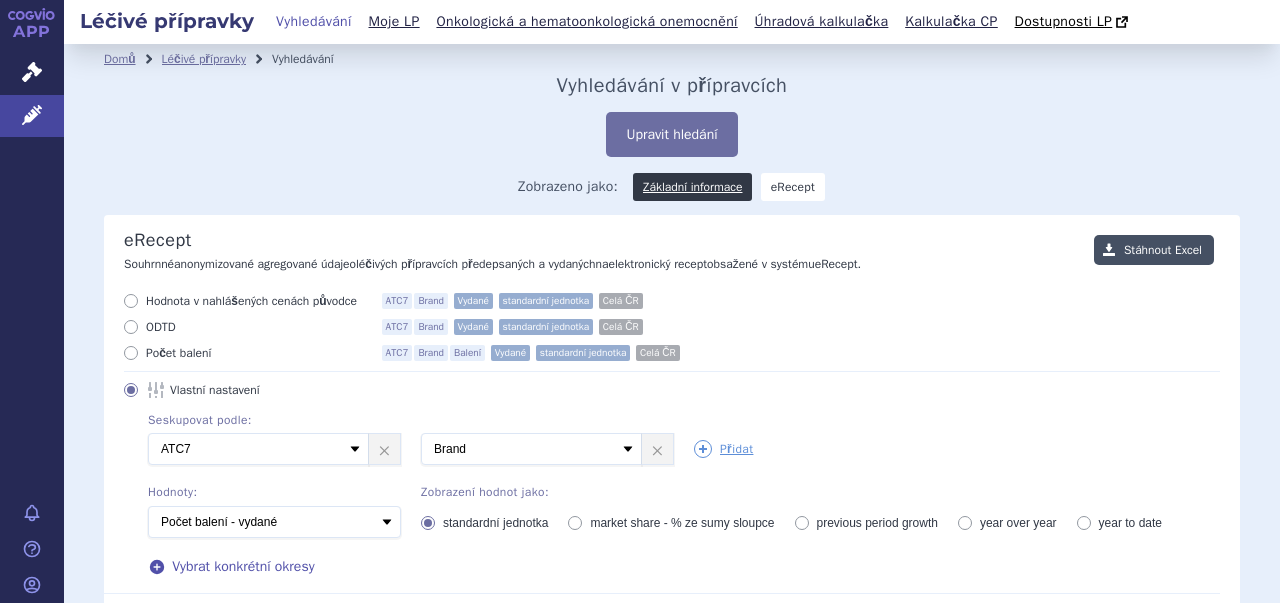 click on "Stáhnout Excel" at bounding box center (1154, 250) 